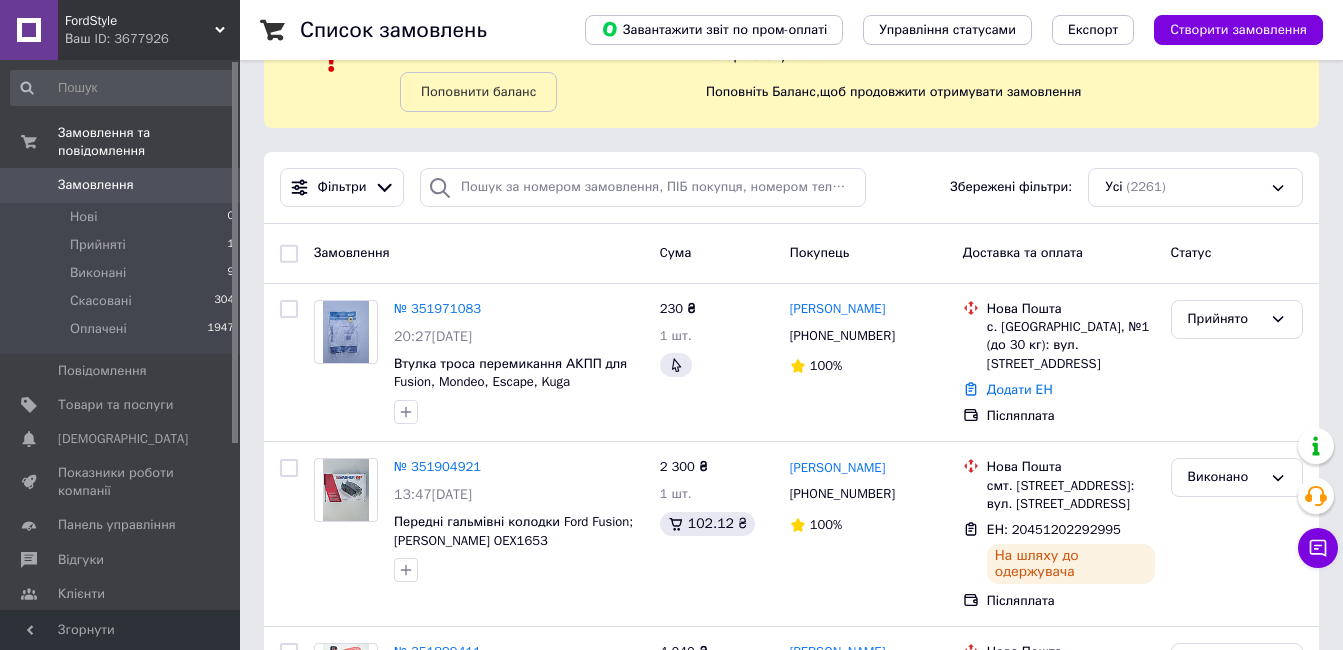 scroll, scrollTop: 0, scrollLeft: 0, axis: both 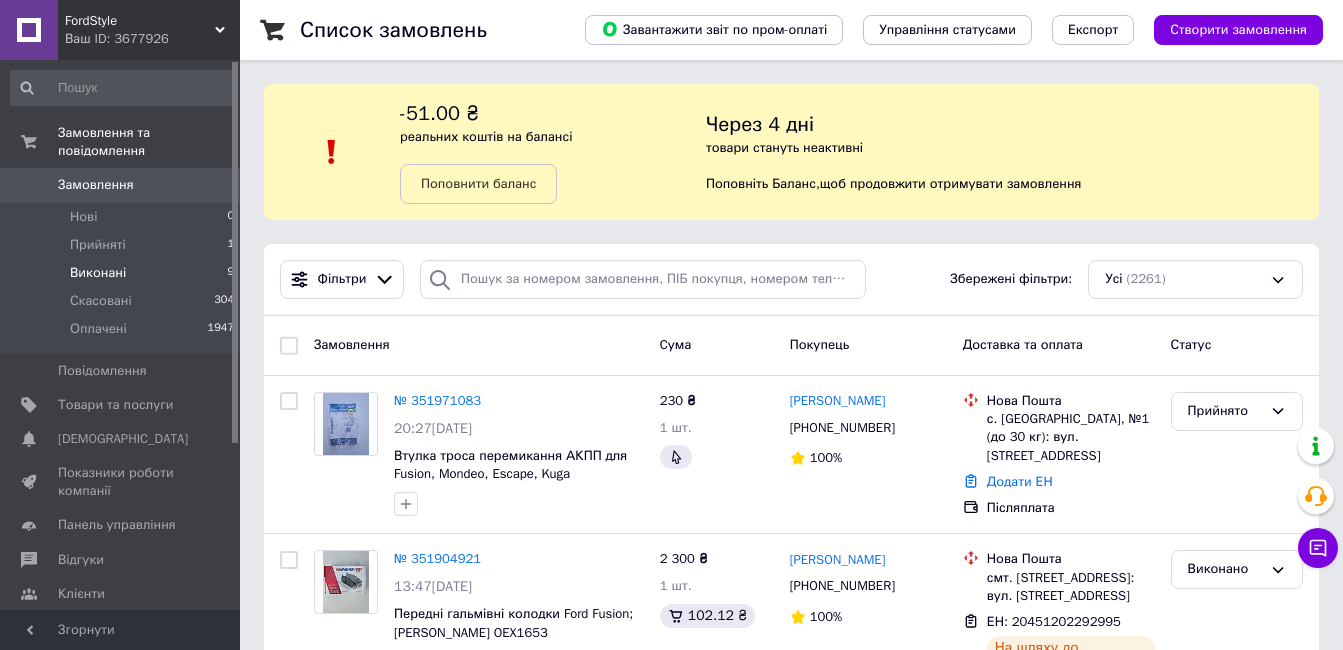 click on "Виконані" at bounding box center (98, 273) 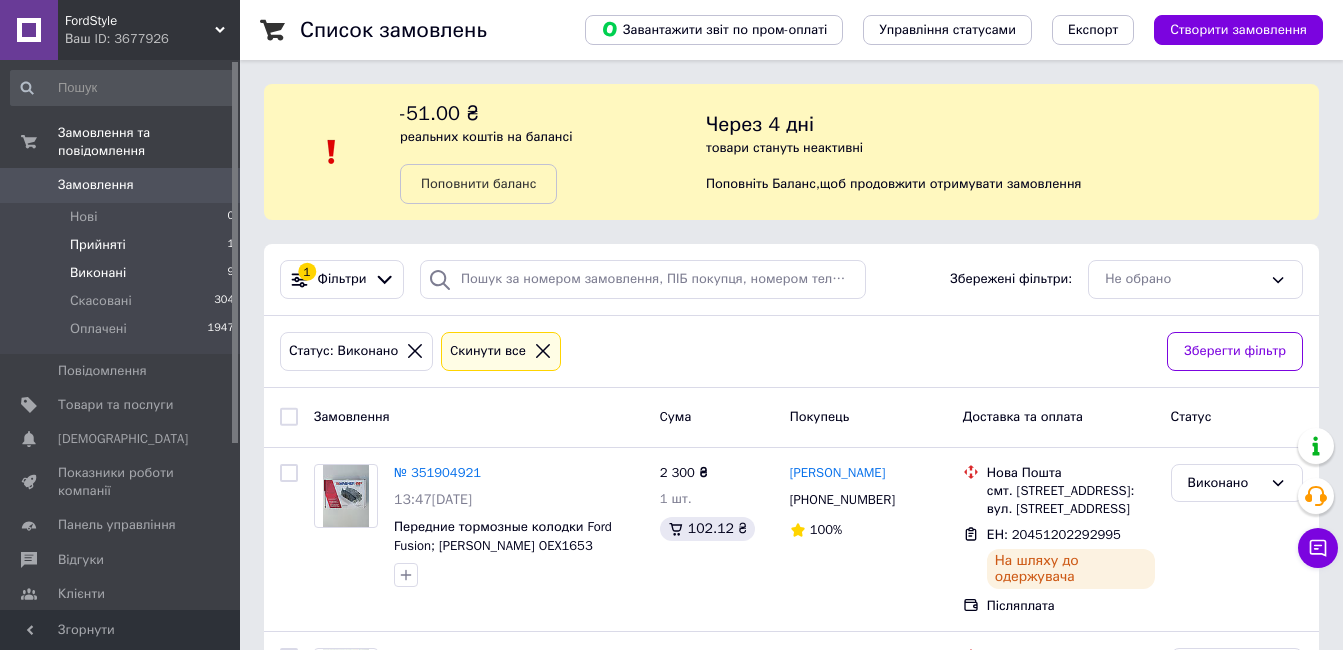 drag, startPoint x: 129, startPoint y: 238, endPoint x: 87, endPoint y: 223, distance: 44.598206 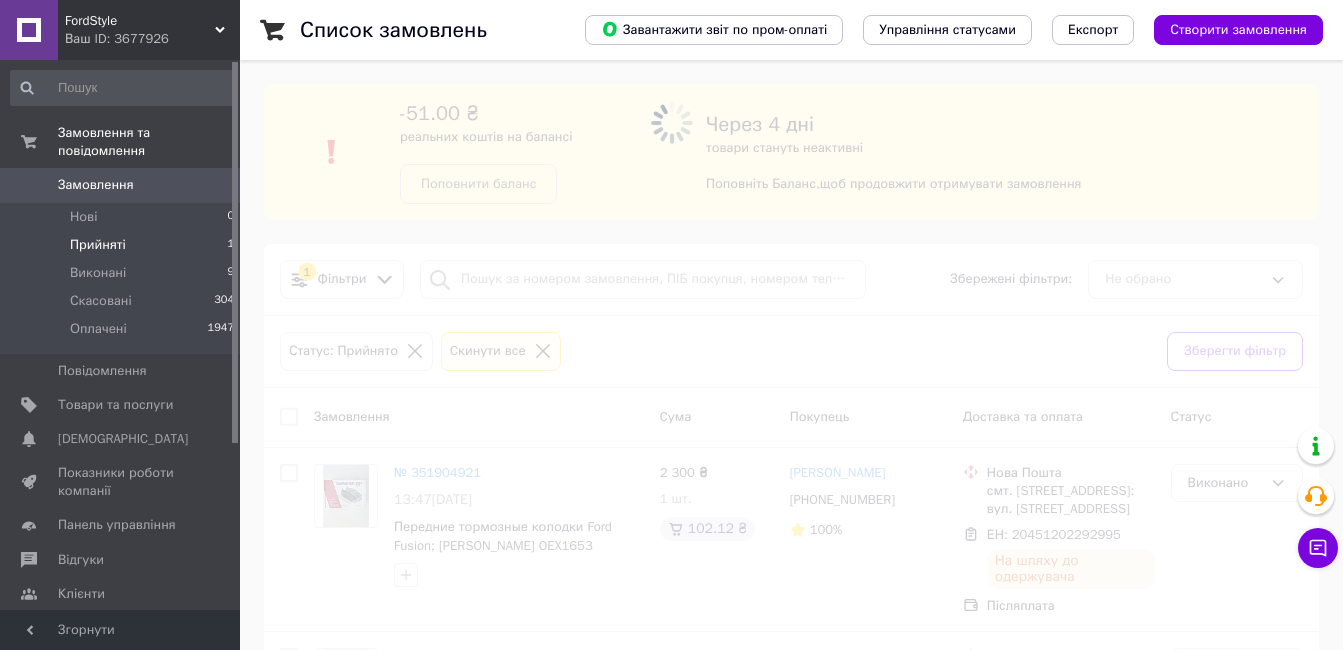 click on "Прийняті" at bounding box center (98, 245) 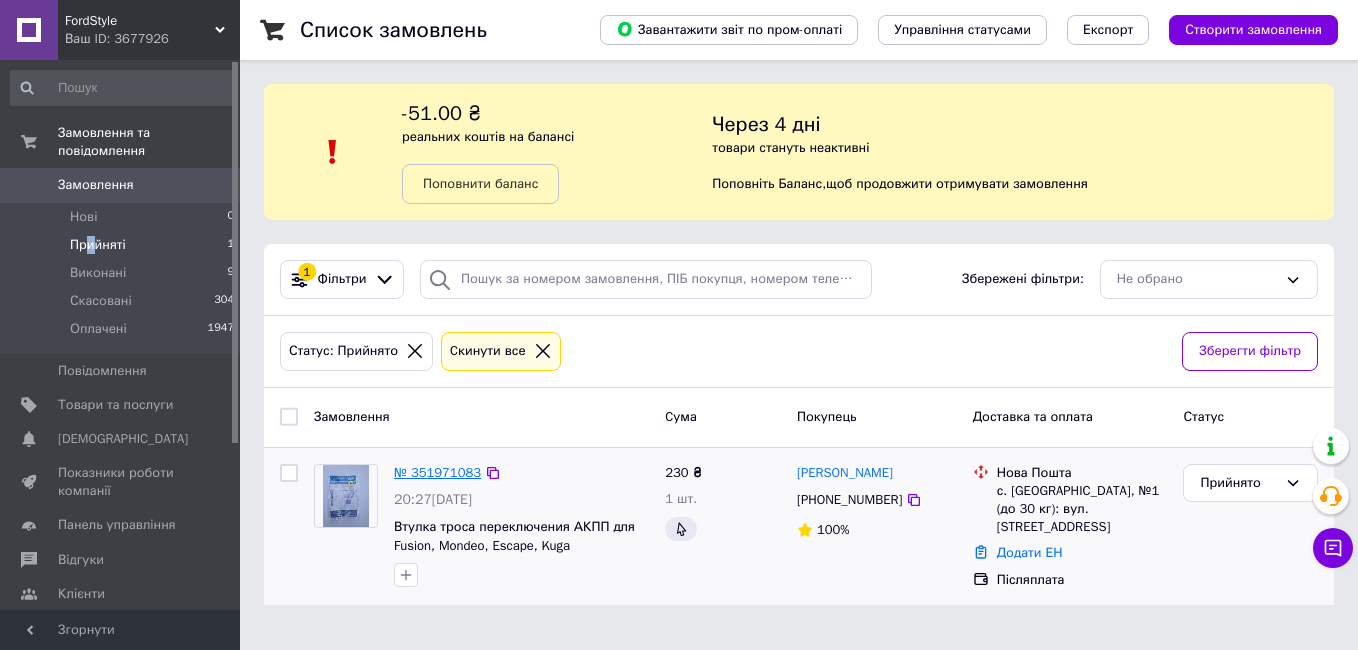 click on "№ 351971083" at bounding box center (437, 472) 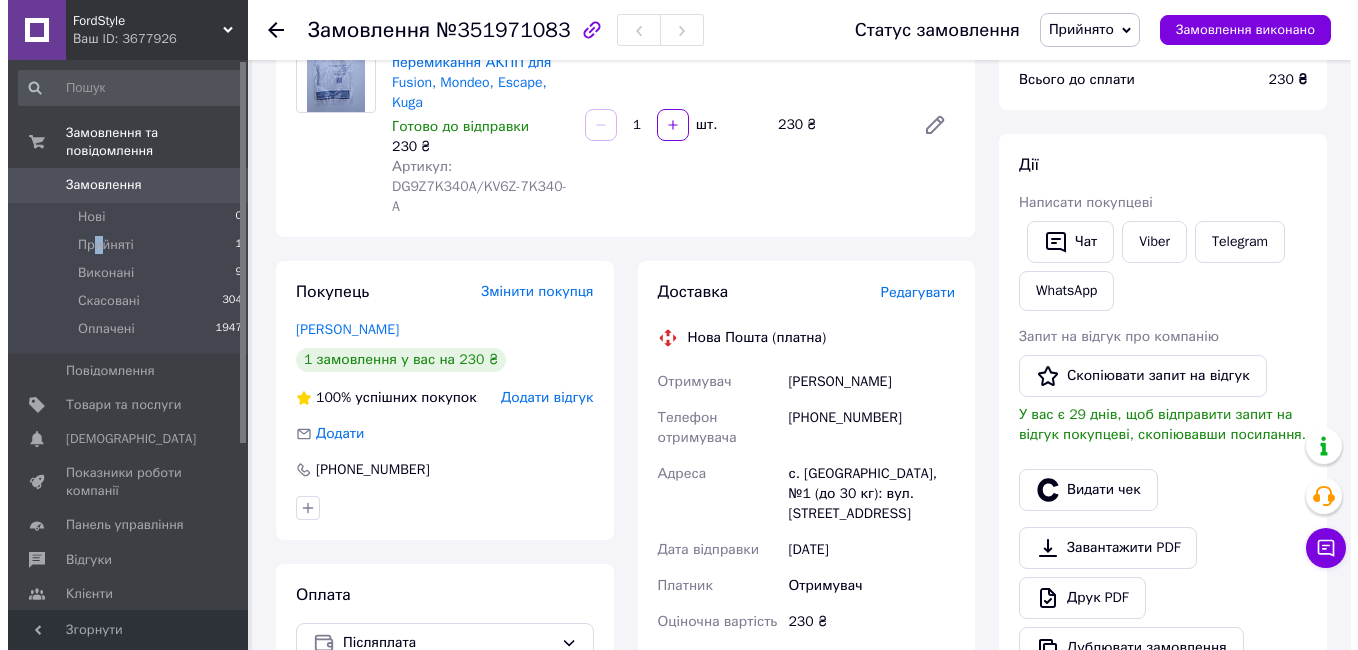 scroll, scrollTop: 200, scrollLeft: 0, axis: vertical 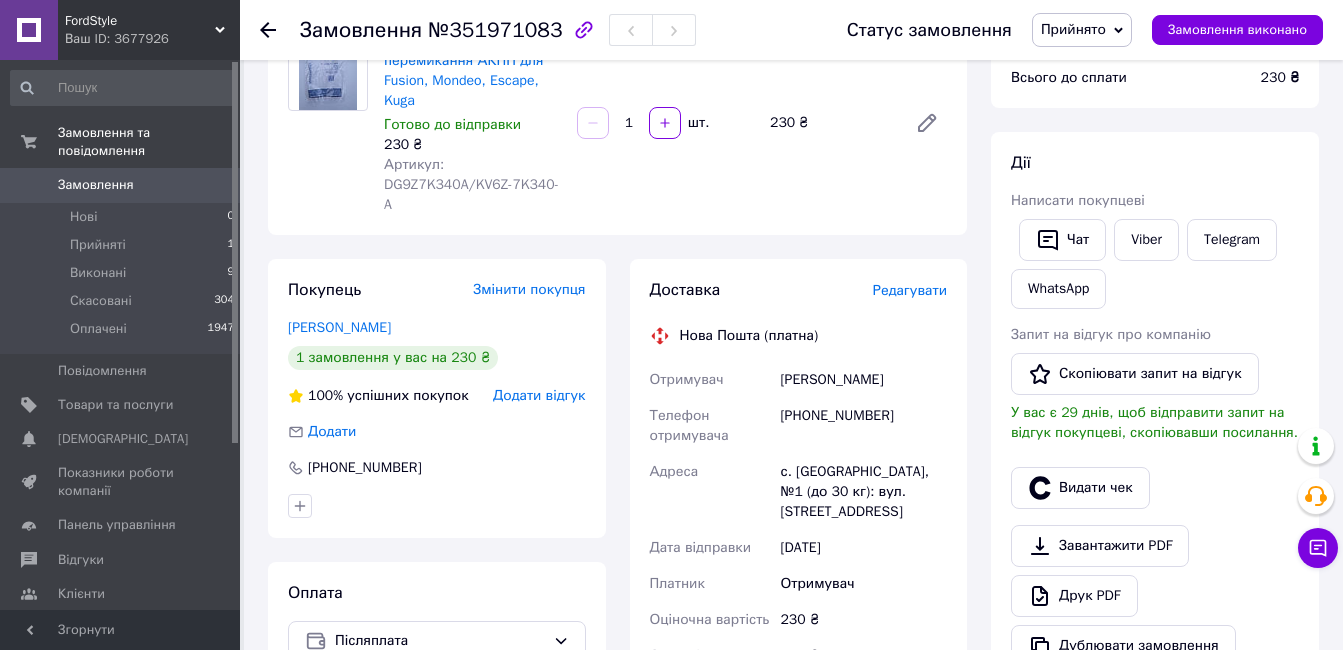 click on "Редагувати" at bounding box center [910, 290] 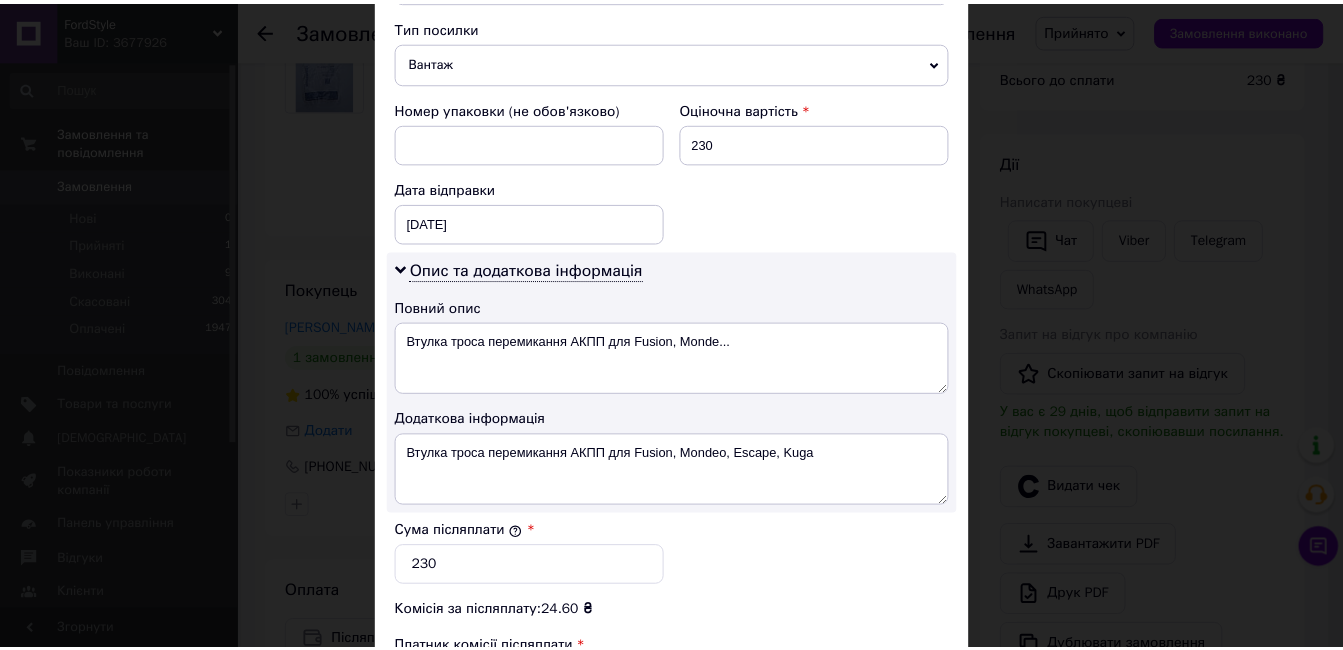 scroll, scrollTop: 1100, scrollLeft: 0, axis: vertical 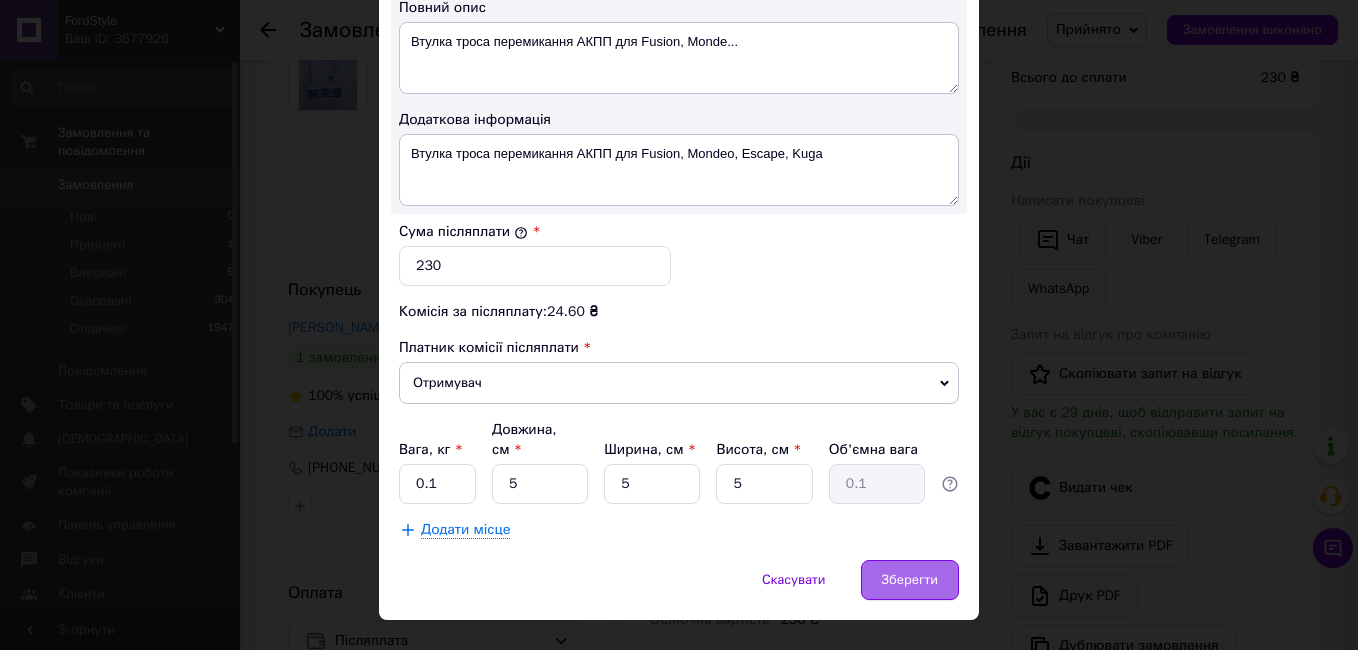 click on "Зберегти" at bounding box center (910, 580) 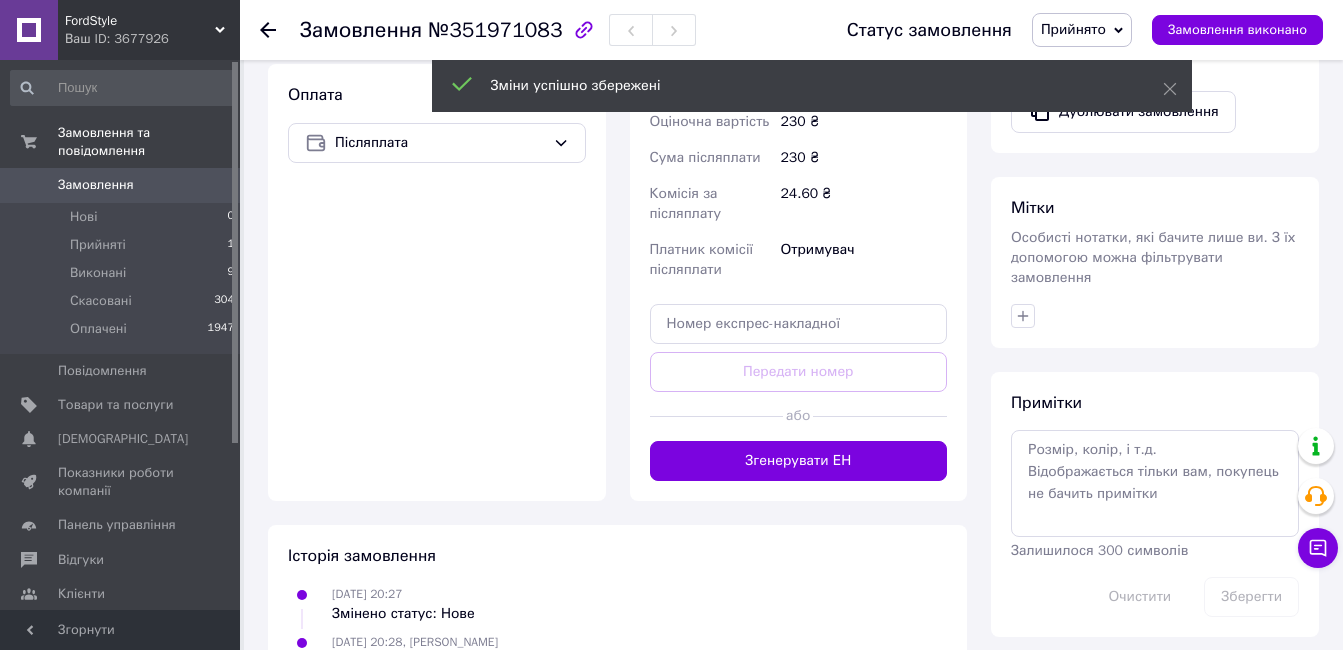 scroll, scrollTop: 700, scrollLeft: 0, axis: vertical 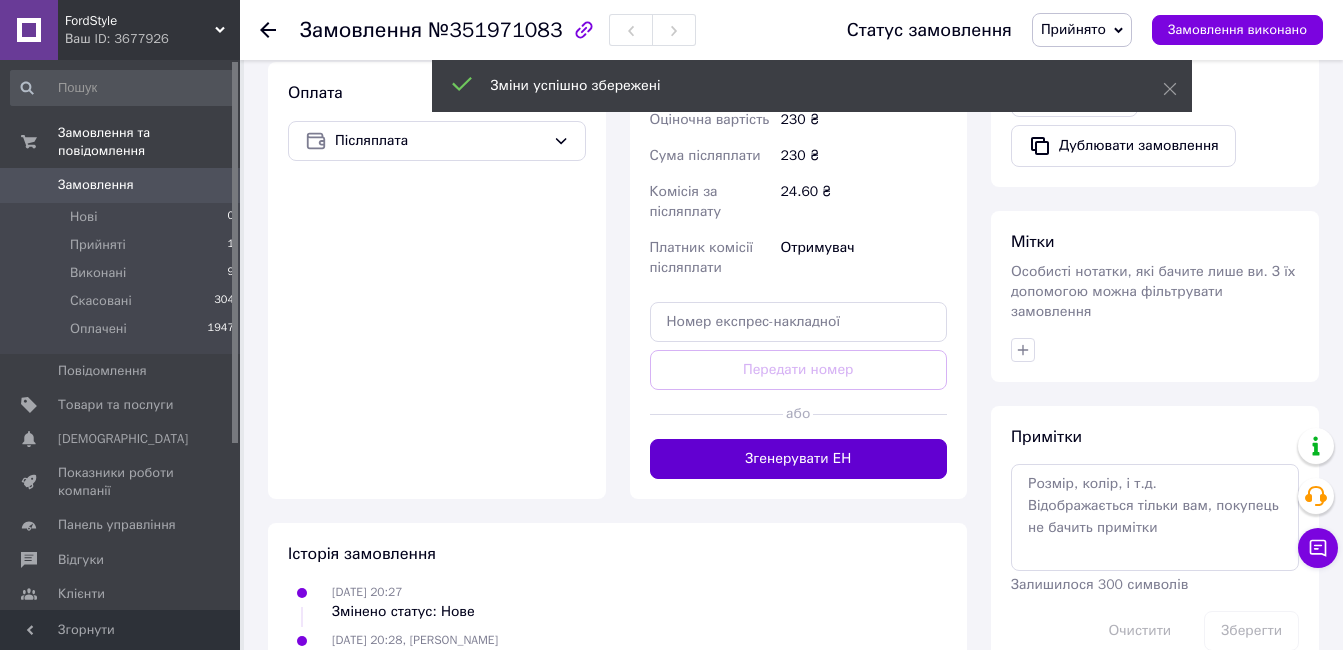 click on "Згенерувати ЕН" at bounding box center (799, 459) 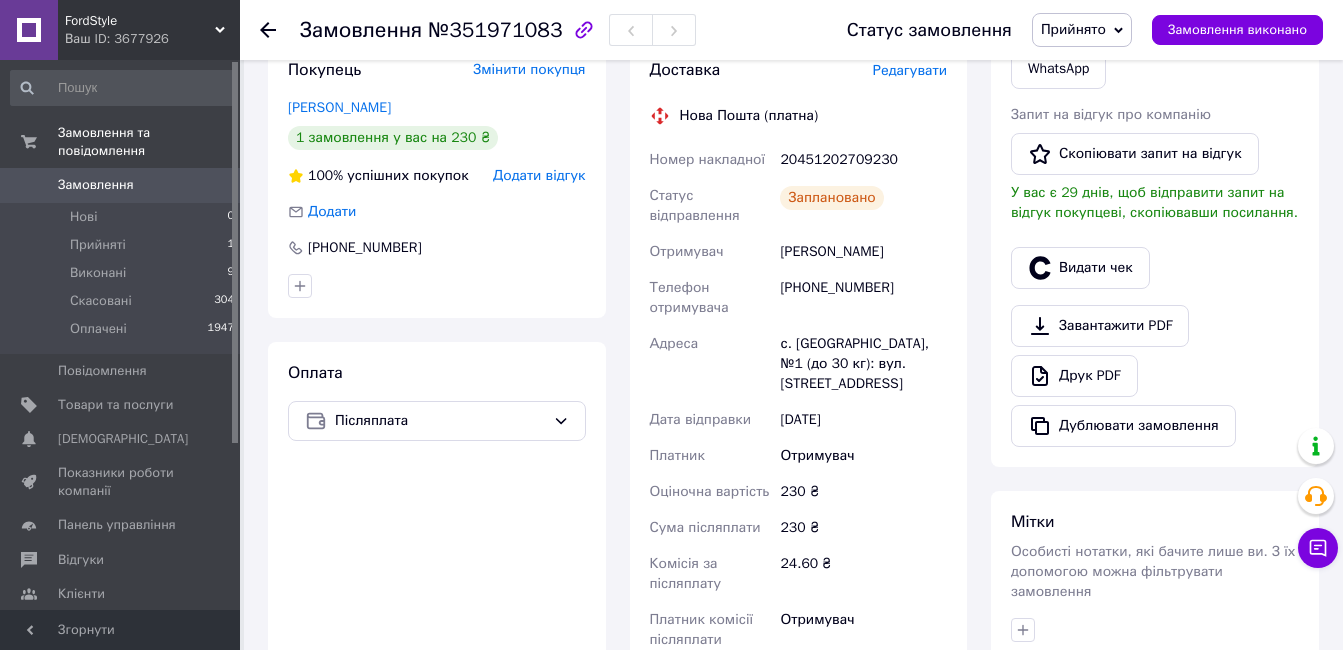 scroll, scrollTop: 300, scrollLeft: 0, axis: vertical 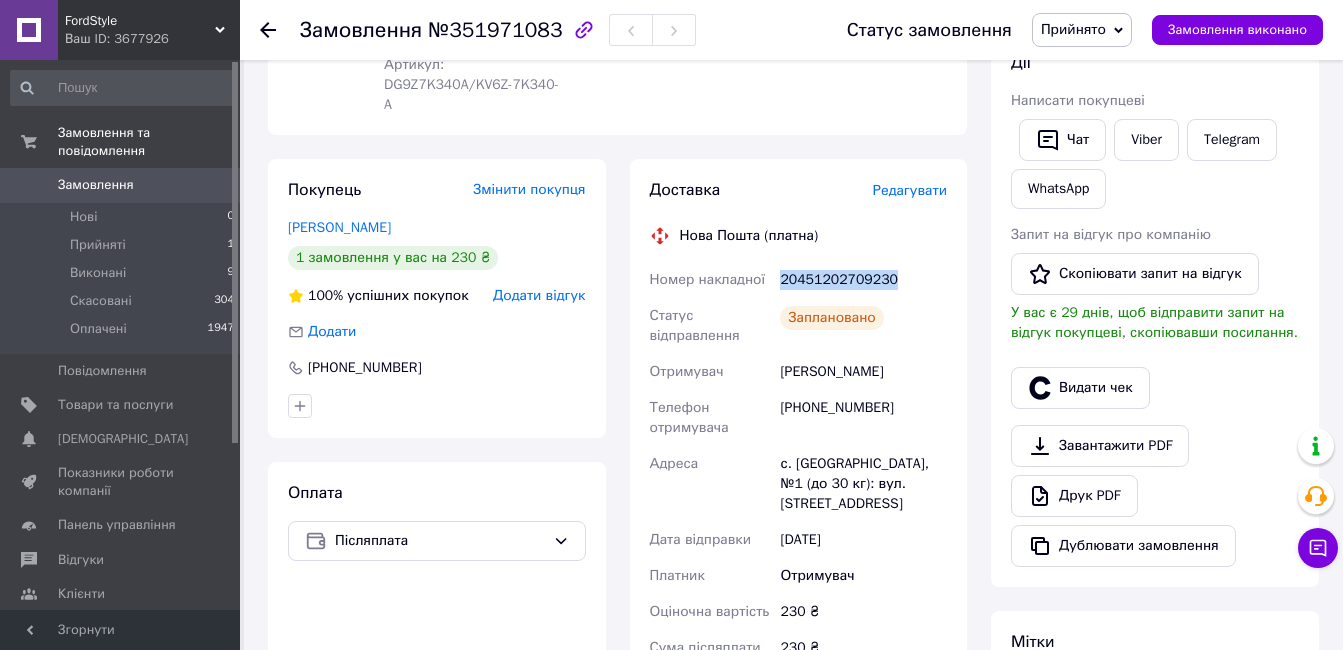 drag, startPoint x: 901, startPoint y: 264, endPoint x: 769, endPoint y: 266, distance: 132.01515 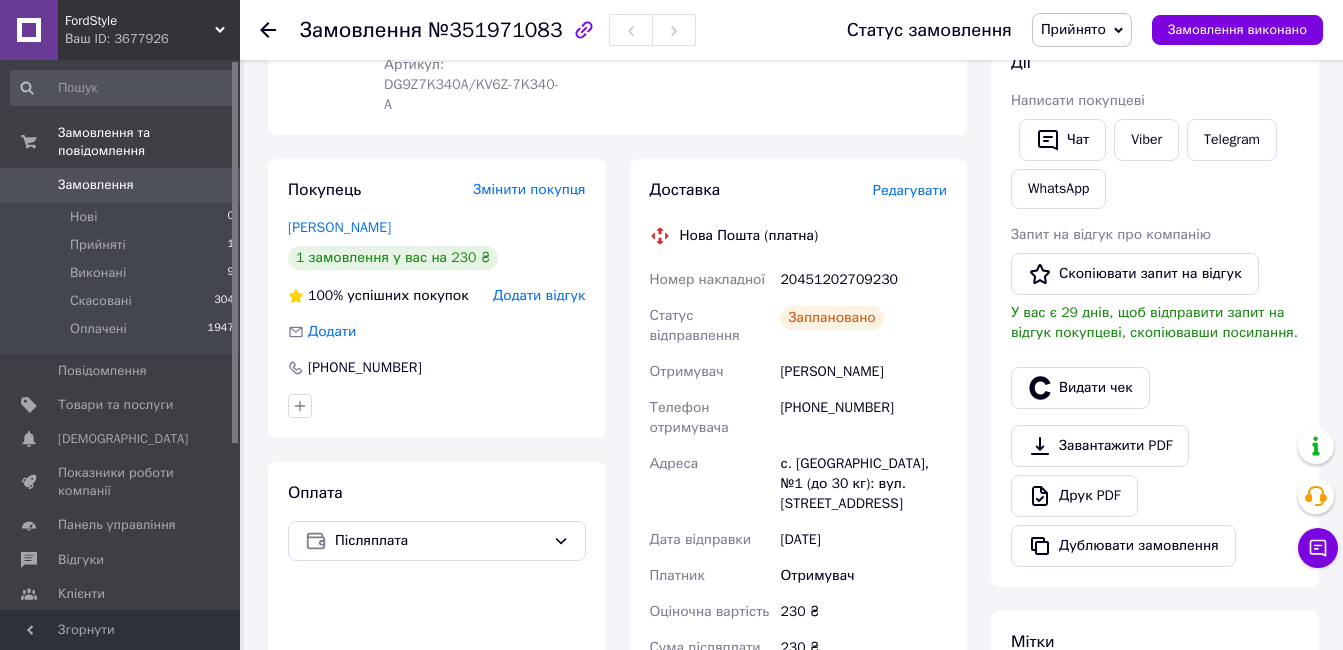 click 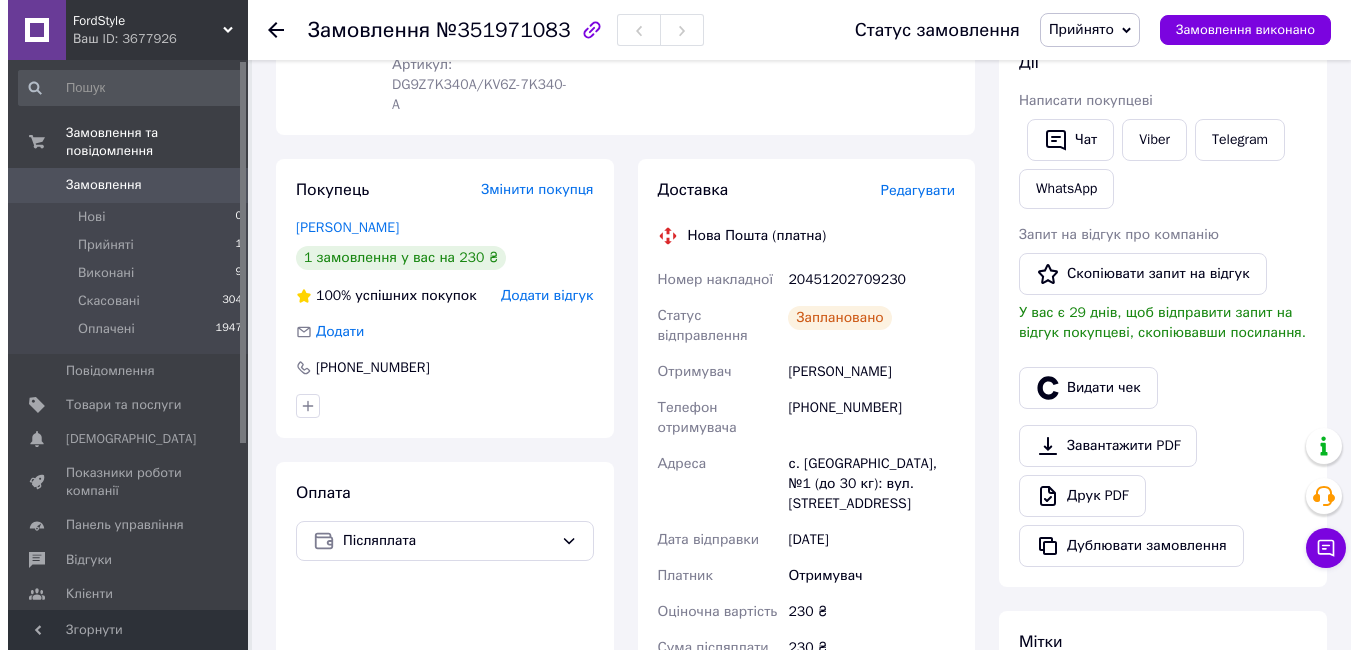 scroll, scrollTop: 0, scrollLeft: 0, axis: both 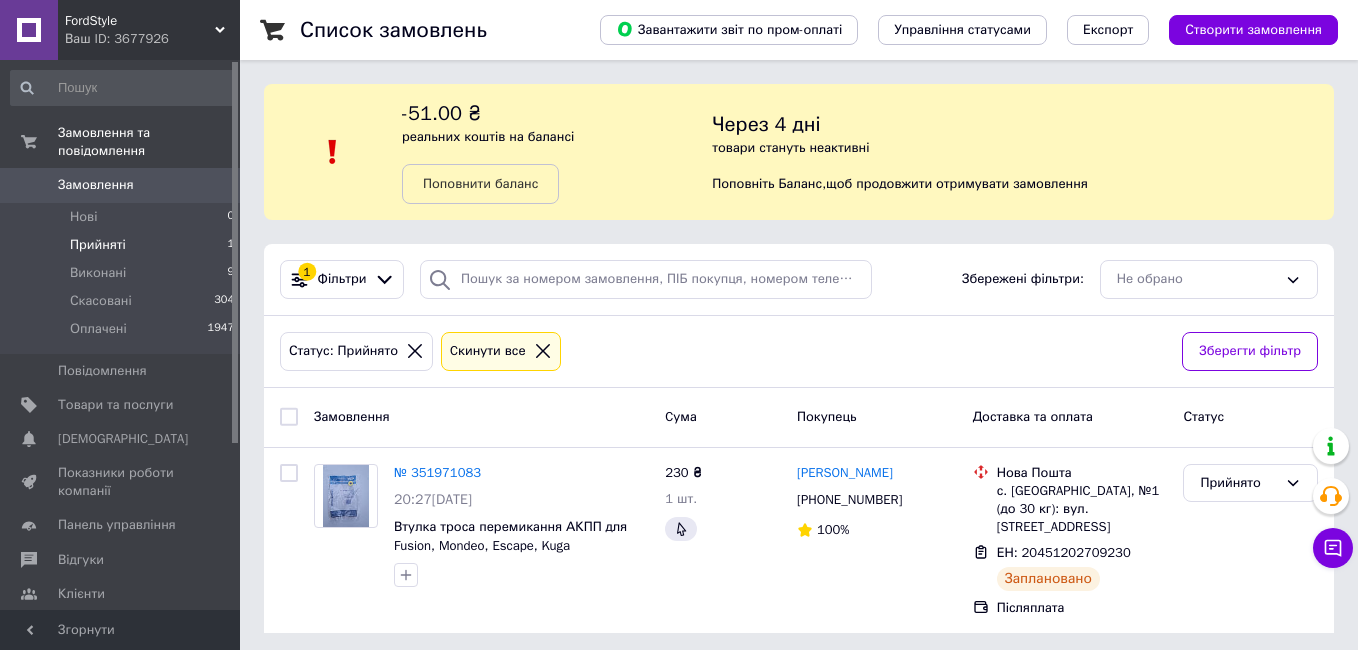 type 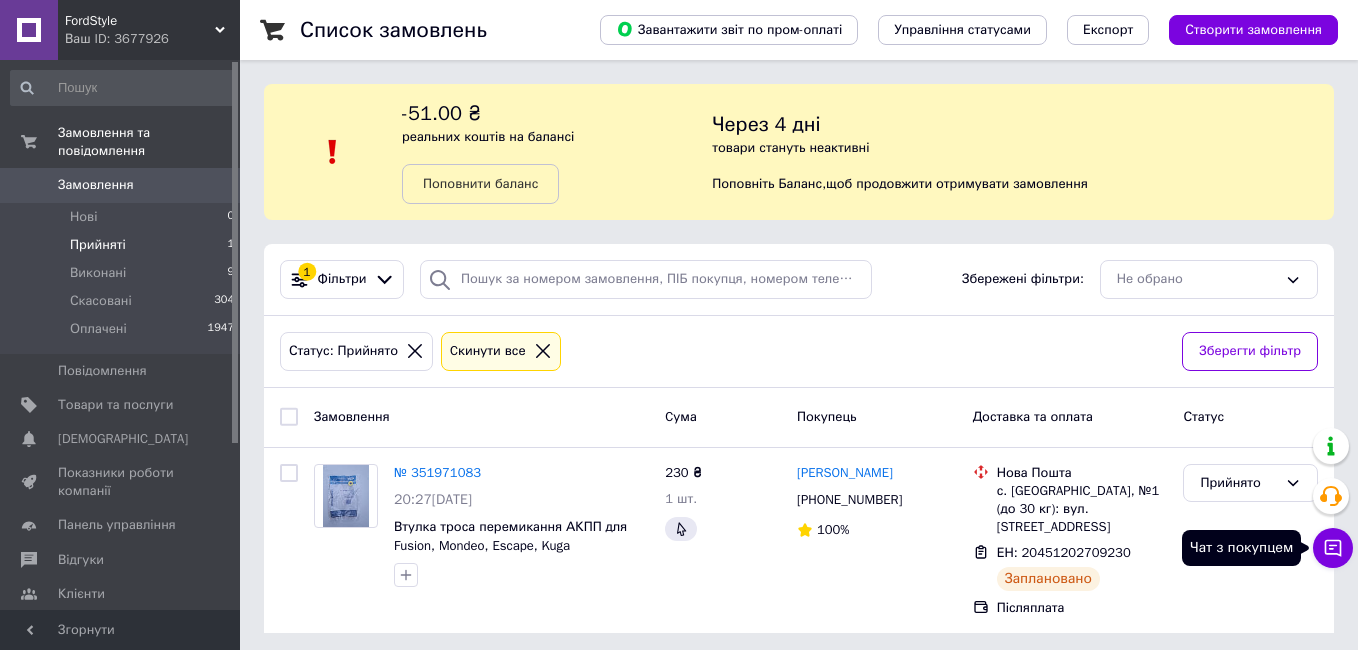 click on "Чат з покупцем" at bounding box center [1333, 548] 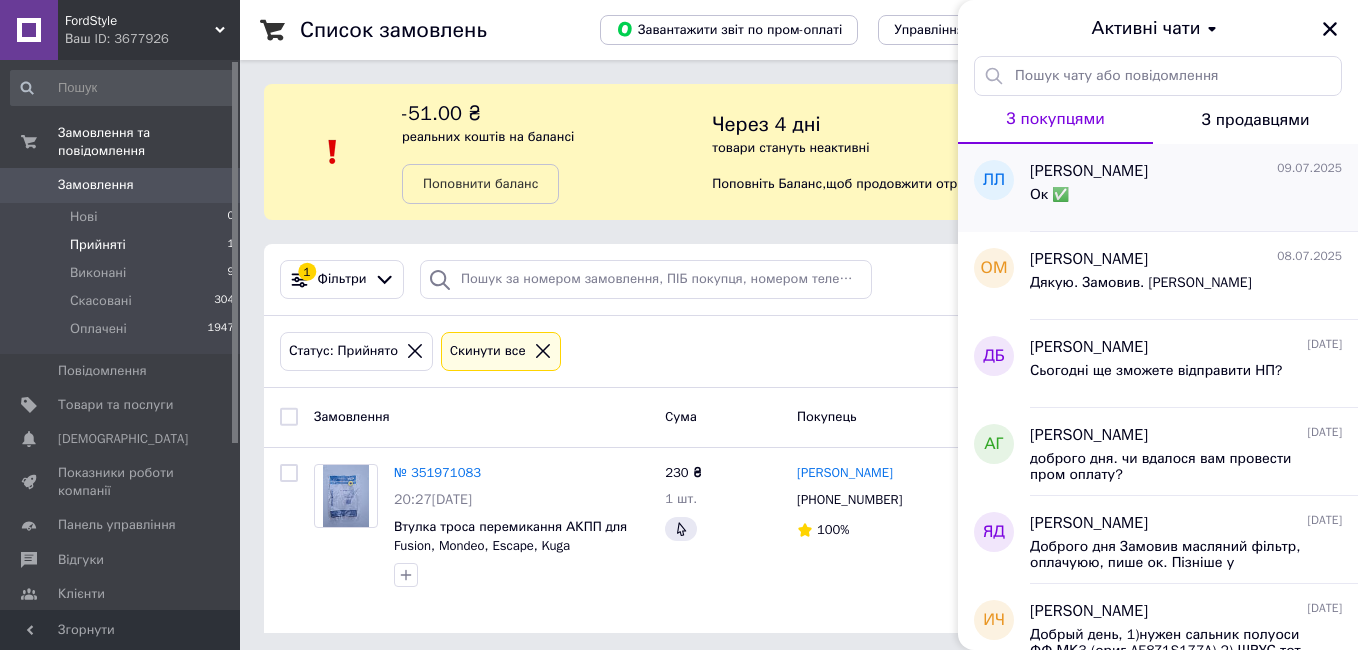 click on "Ок ✅" at bounding box center [1186, 199] 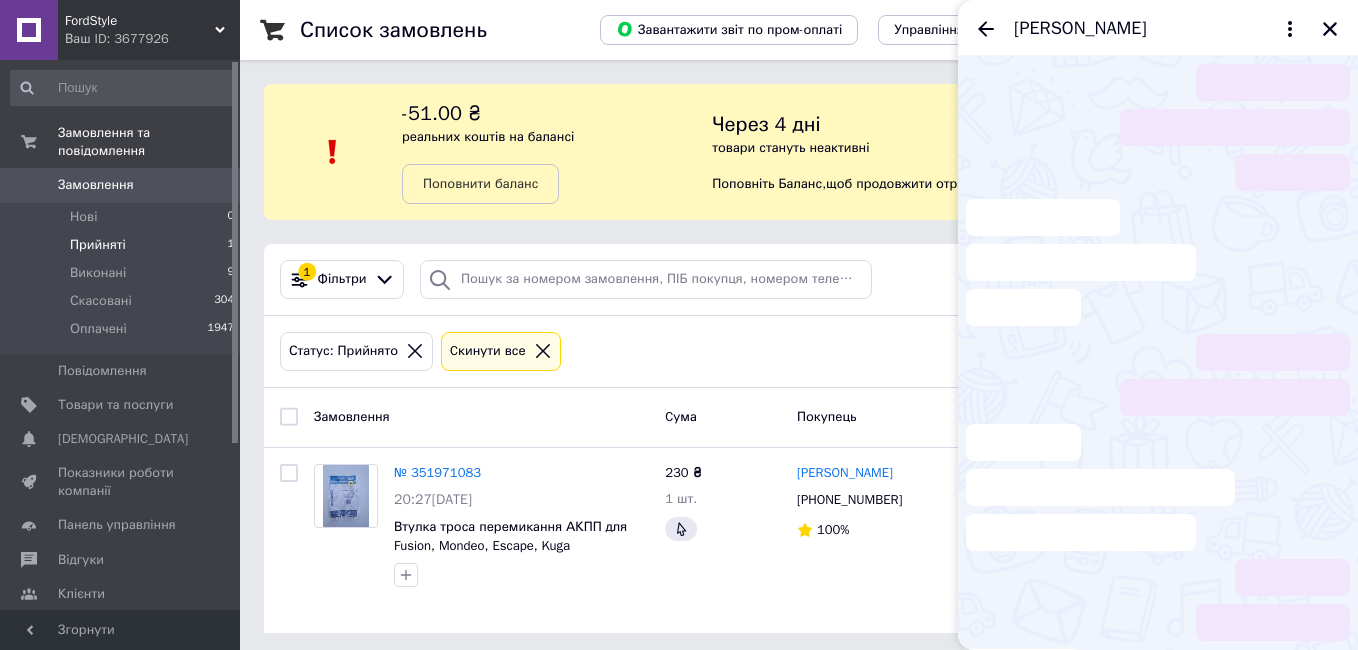 scroll, scrollTop: 720, scrollLeft: 0, axis: vertical 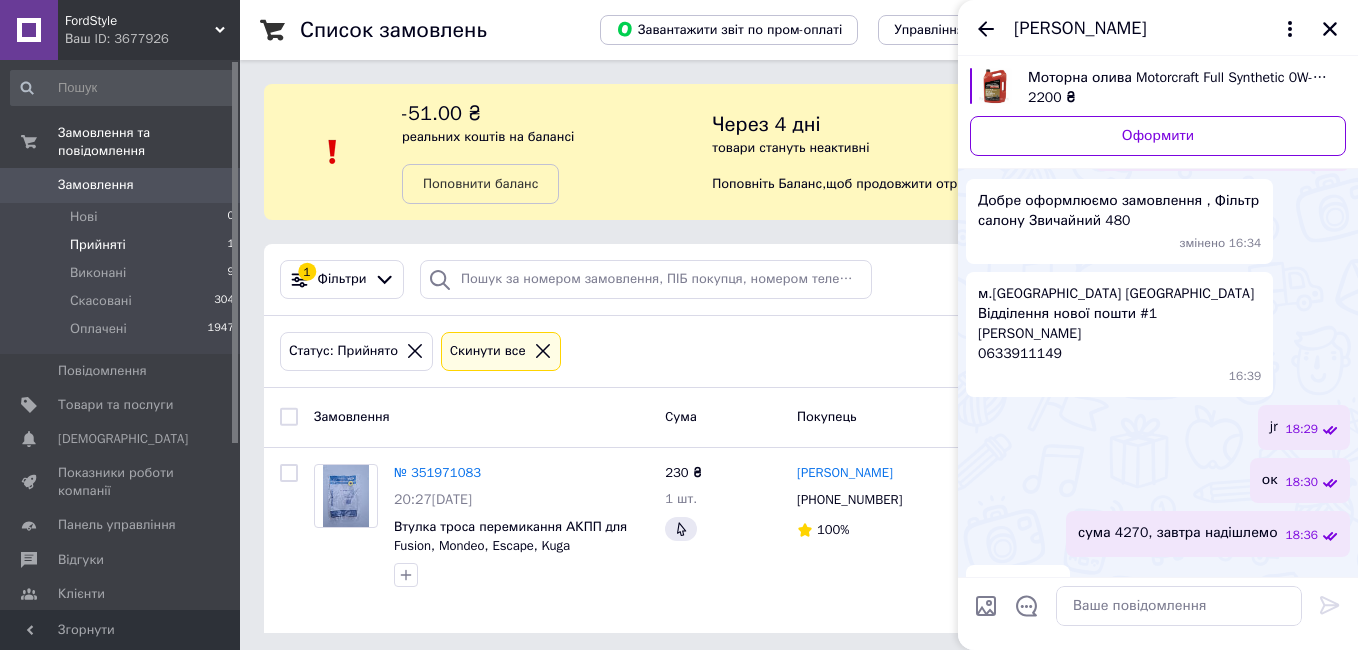 drag, startPoint x: 1042, startPoint y: 328, endPoint x: 1070, endPoint y: 334, distance: 28.635643 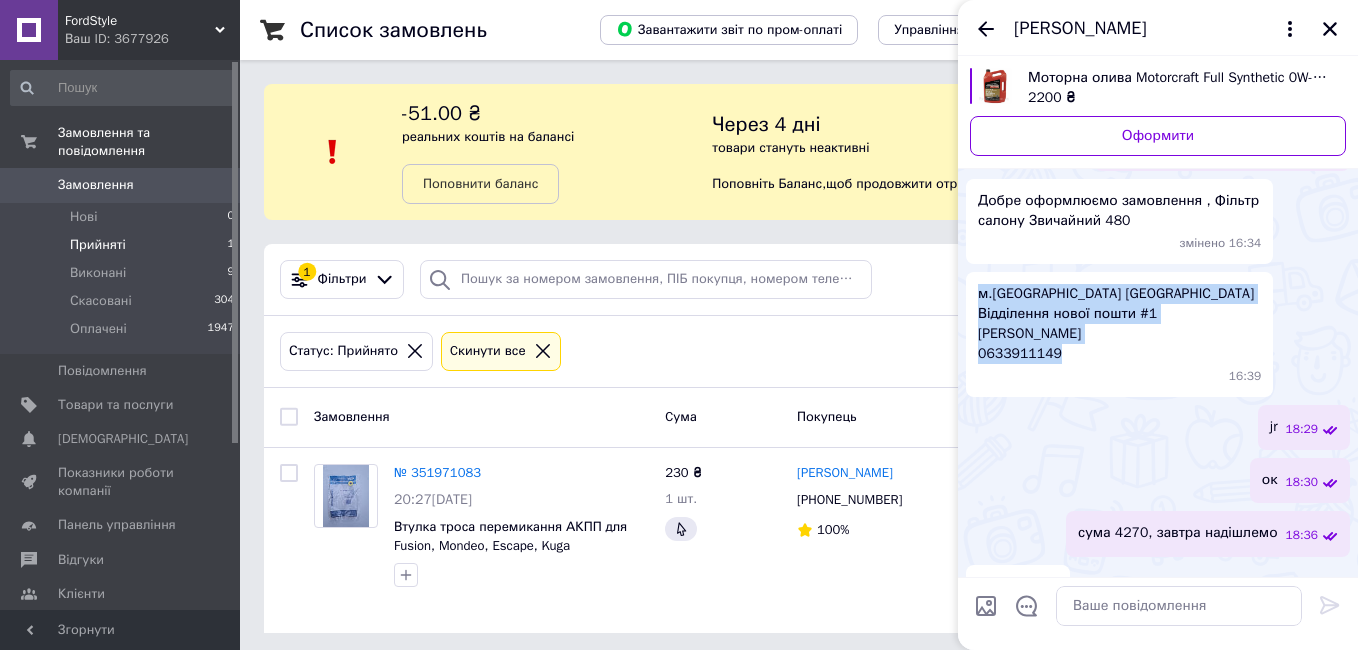 drag, startPoint x: 1073, startPoint y: 337, endPoint x: 975, endPoint y: 338, distance: 98.005104 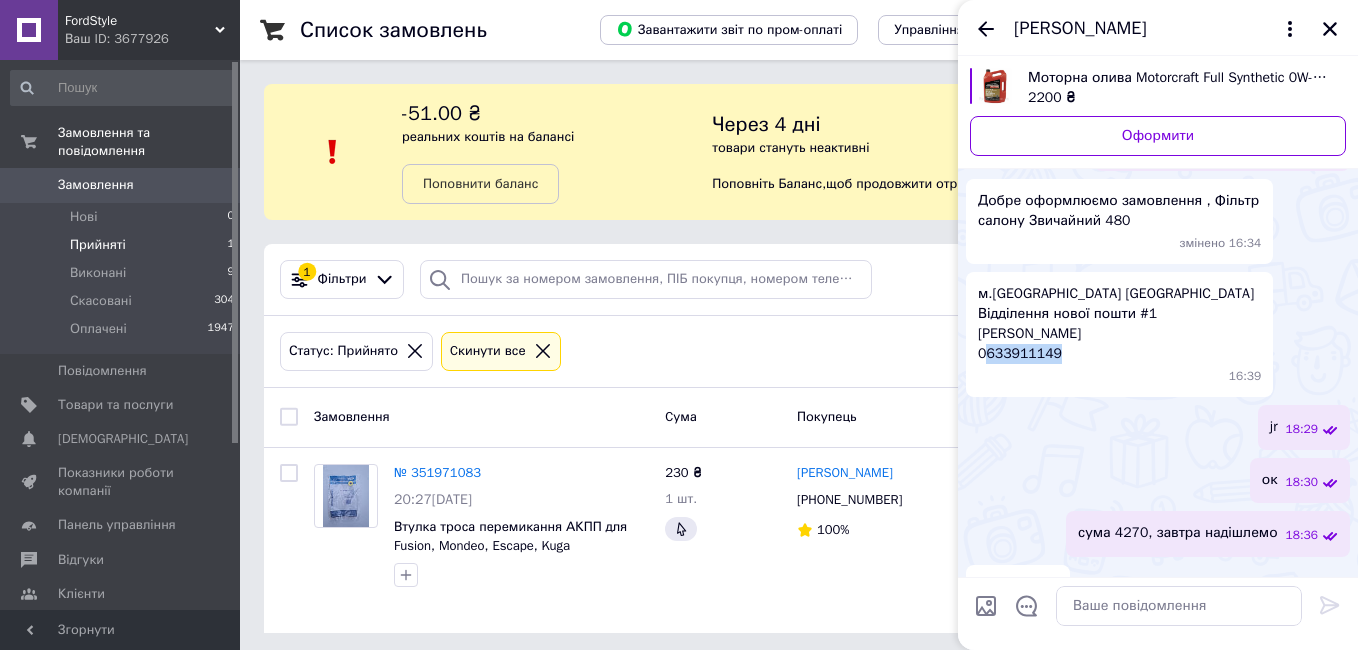drag, startPoint x: 1050, startPoint y: 335, endPoint x: 983, endPoint y: 342, distance: 67.36468 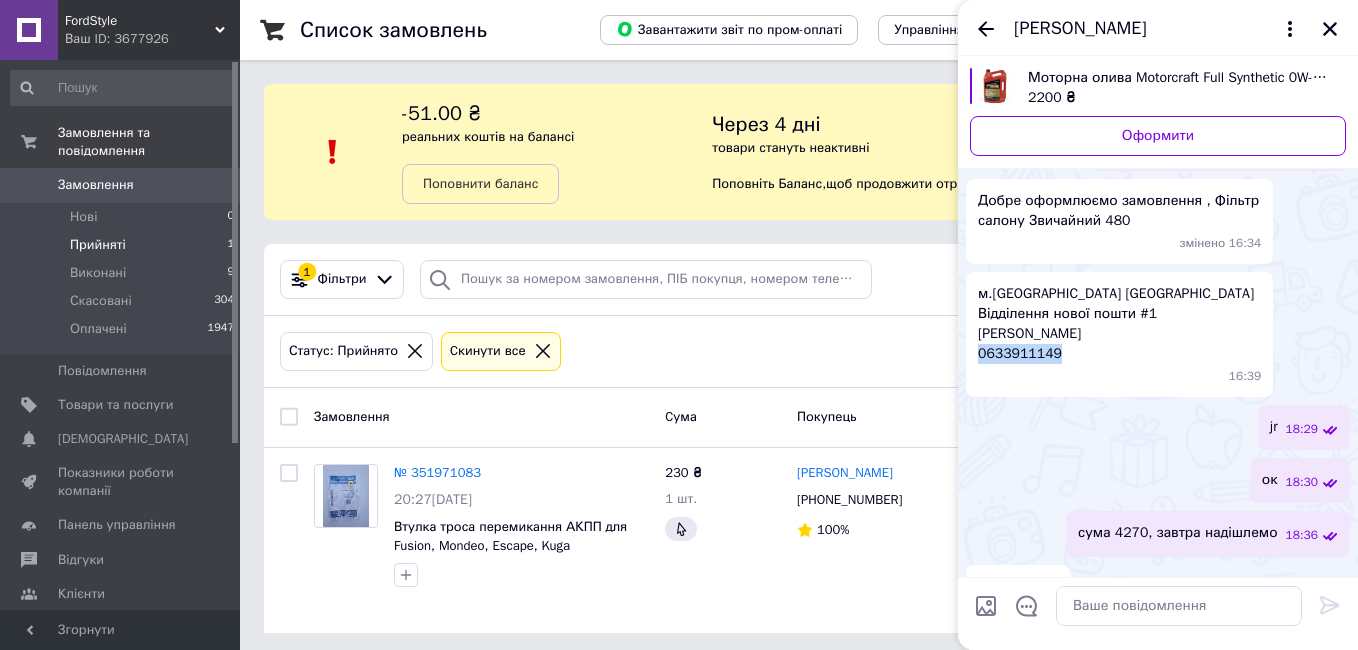 drag, startPoint x: 980, startPoint y: 342, endPoint x: 1054, endPoint y: 336, distance: 74.24284 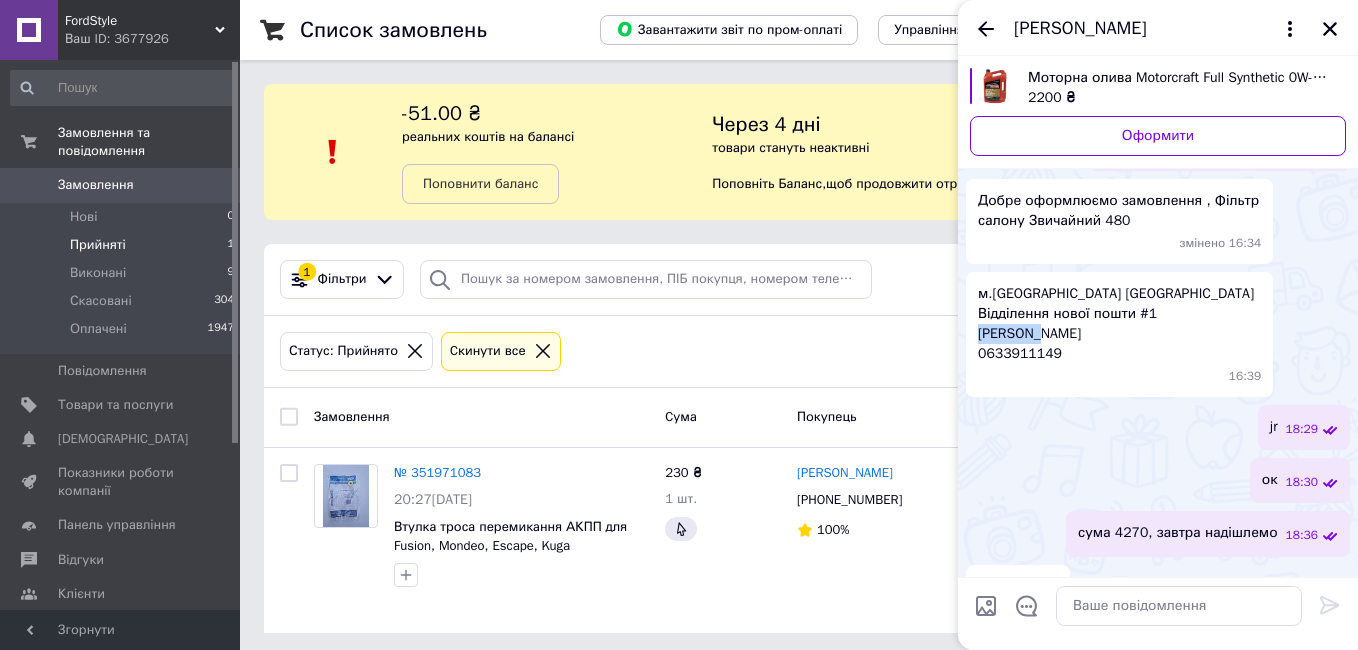 drag, startPoint x: 978, startPoint y: 309, endPoint x: 1030, endPoint y: 318, distance: 52.773098 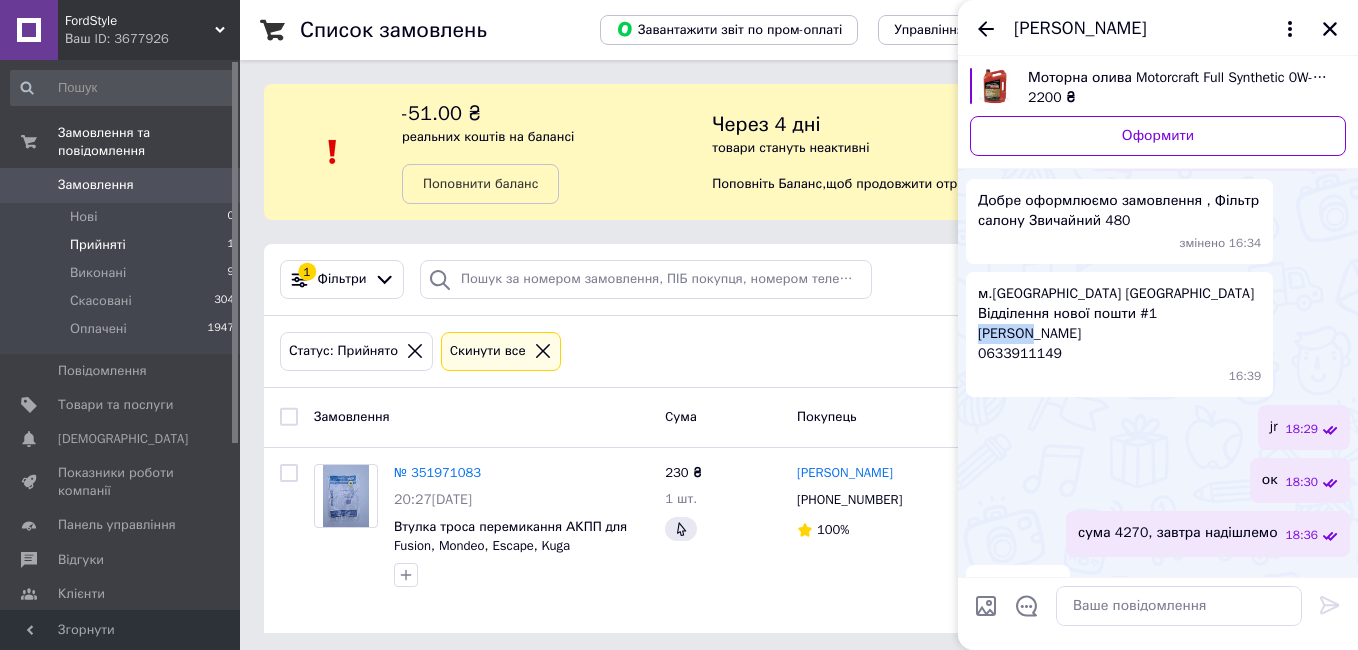 copy on "[PERSON_NAME]" 